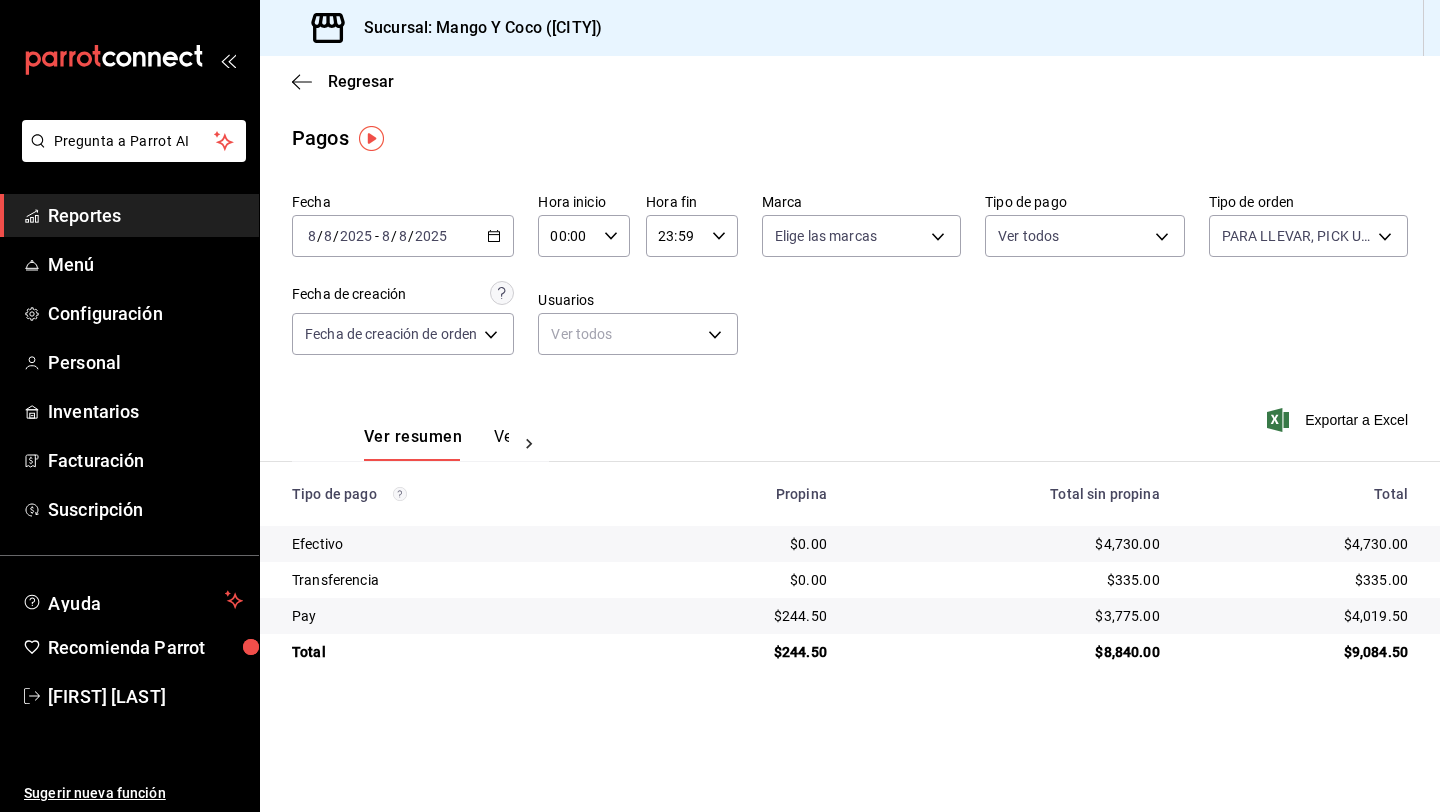scroll, scrollTop: 0, scrollLeft: 0, axis: both 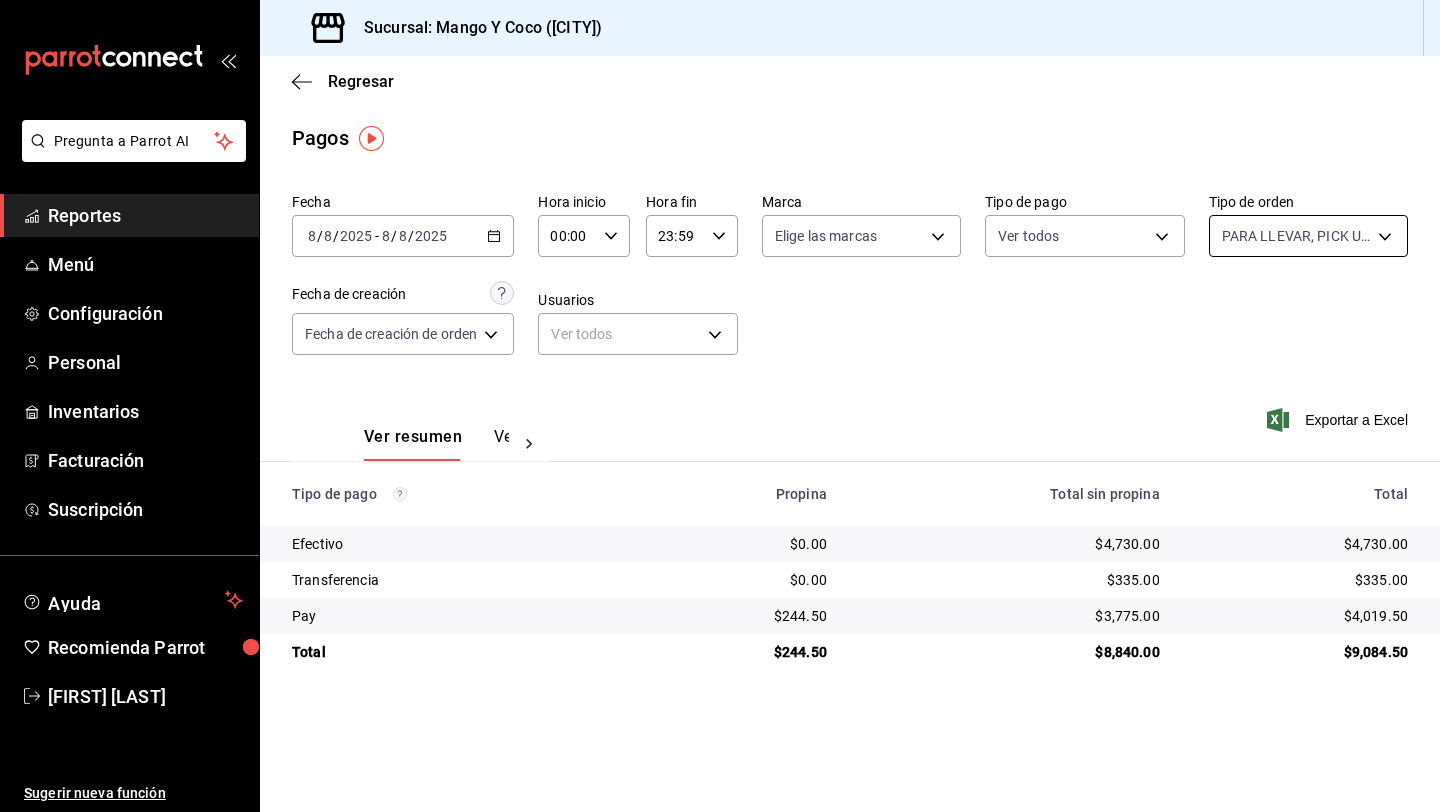 click on "Pregunta a Parrot AI Reportes   Menú   Configuración   Personal   Inventarios   Facturación   Suscripción   Ayuda Recomienda Parrot   [FIRST] [LAST]   Sugerir nueva función   Sucursal: Mango Y Coco ([CITY]) Regresar Pagos Fecha [DATE] [DATE] - [DATE] [DATE] Hora inicio 00:00 Hora inicio Hora fin 23:59 Hora fin Marca Elige las marcas Tipo de pago Ver todos Tipo de orden PARA LLEVAR, PICK UP, COME AQUÍ, Externo, Come Aquí, A domicilio [UUID],[UUID],[UUID],EXTERNAL,[UUID],[UUID] Fecha de creación   Fecha de creación de orden ORDER Usuarios Ver todos null Ver resumen Ver pagos Exportar a Excel Tipo de pago   Propina Total sin propina Total Efectivo $0.00 $4,730.00 $4,730.00 Transferencia $0.00 $335.00 $335.00 Pay $244.50 $3,775.00 $4,019.50 Total $244.50 $8,840.00 $9,084.50 Pregunta a Parrot AI Reportes   Menú   Configuración" at bounding box center (720, 406) 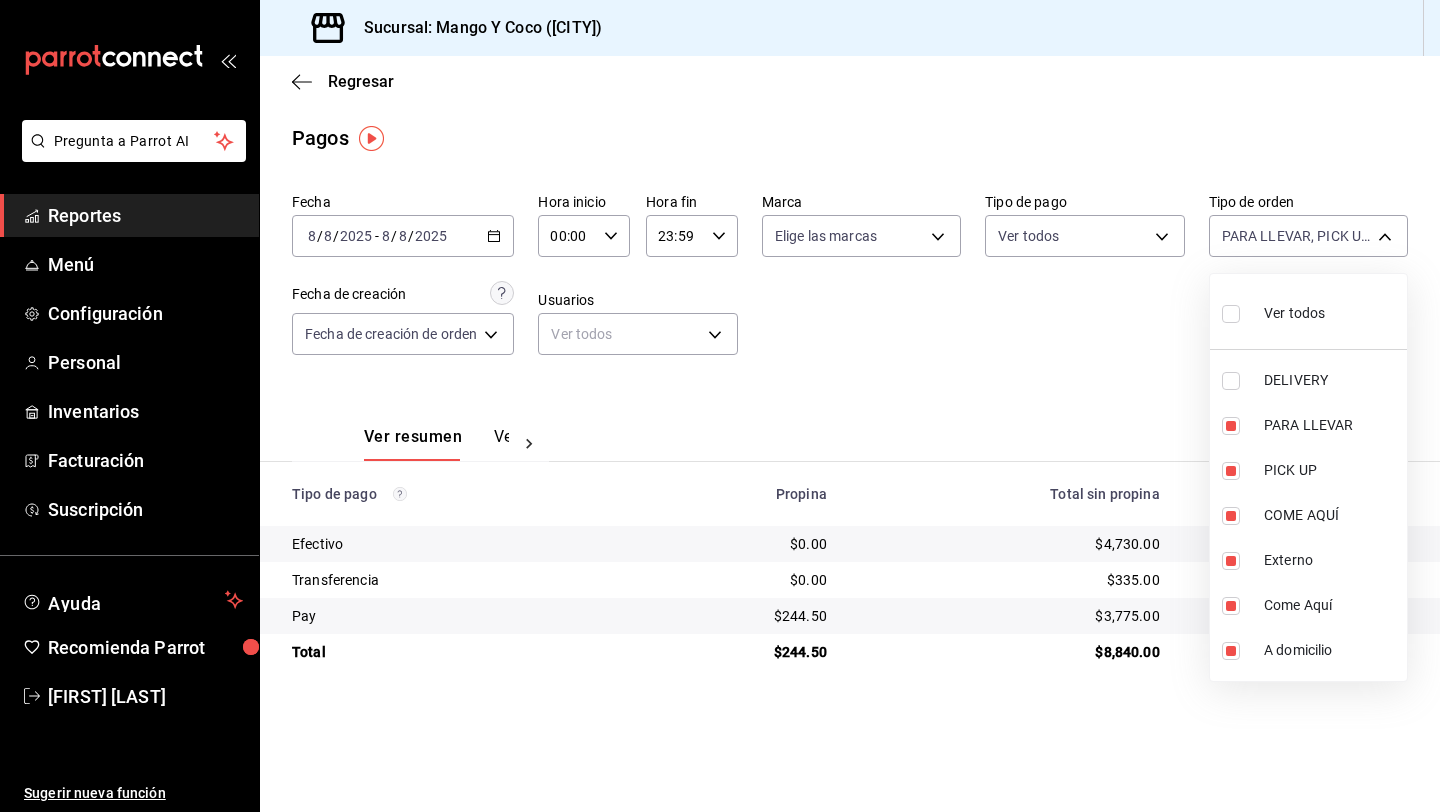 click at bounding box center (1231, 314) 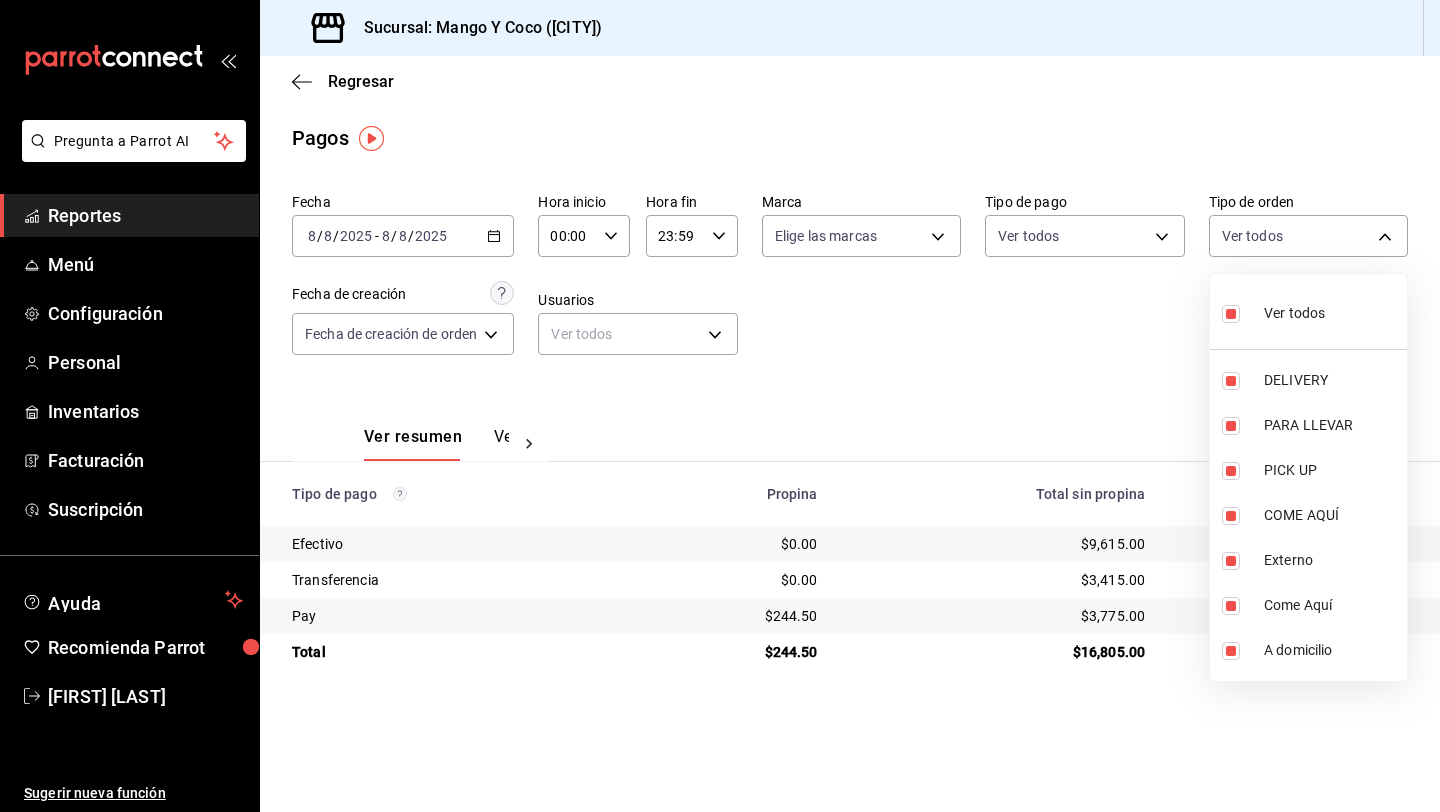 click at bounding box center [1231, 314] 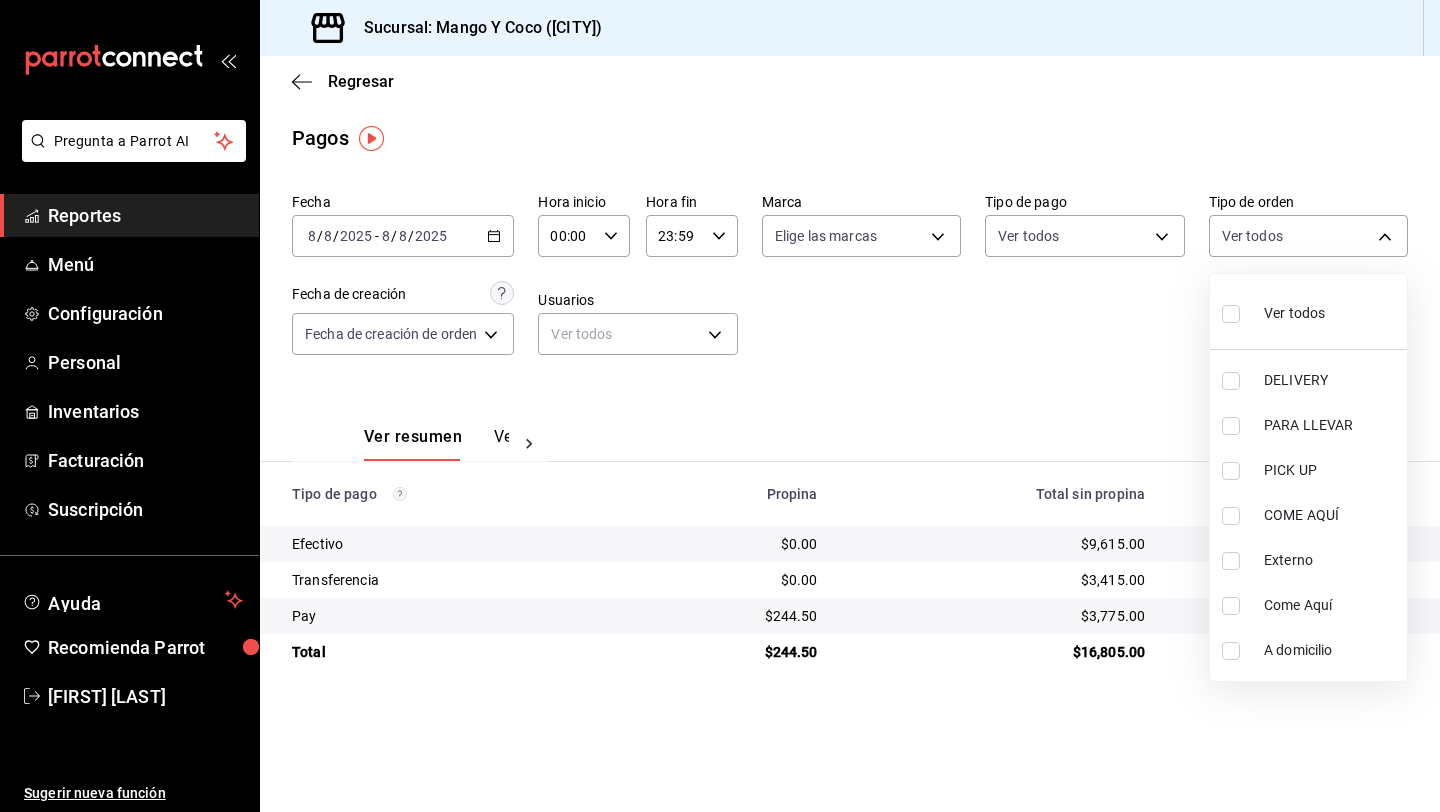 click at bounding box center (1231, 381) 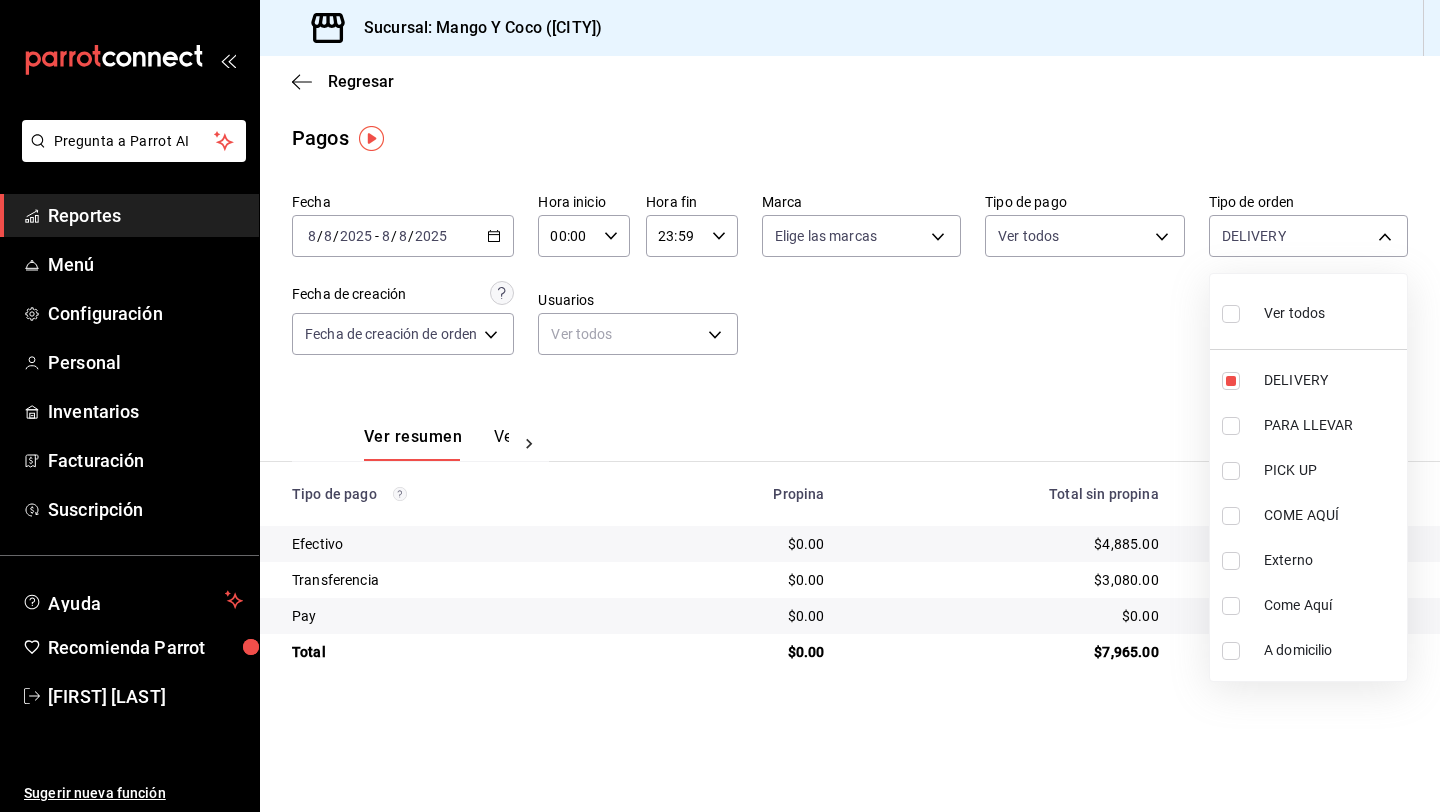 click at bounding box center [720, 406] 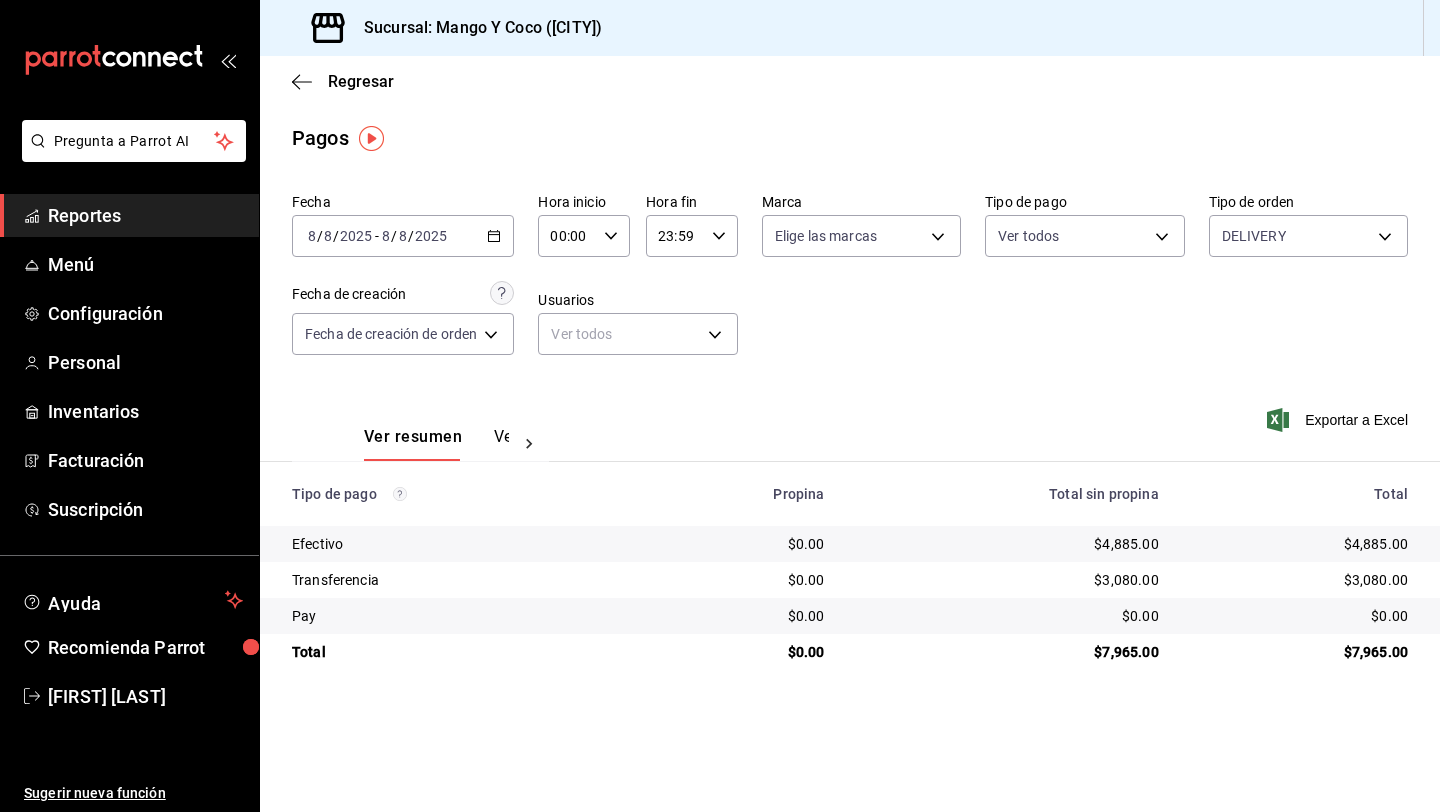 click on "Ver pagos" at bounding box center [531, 444] 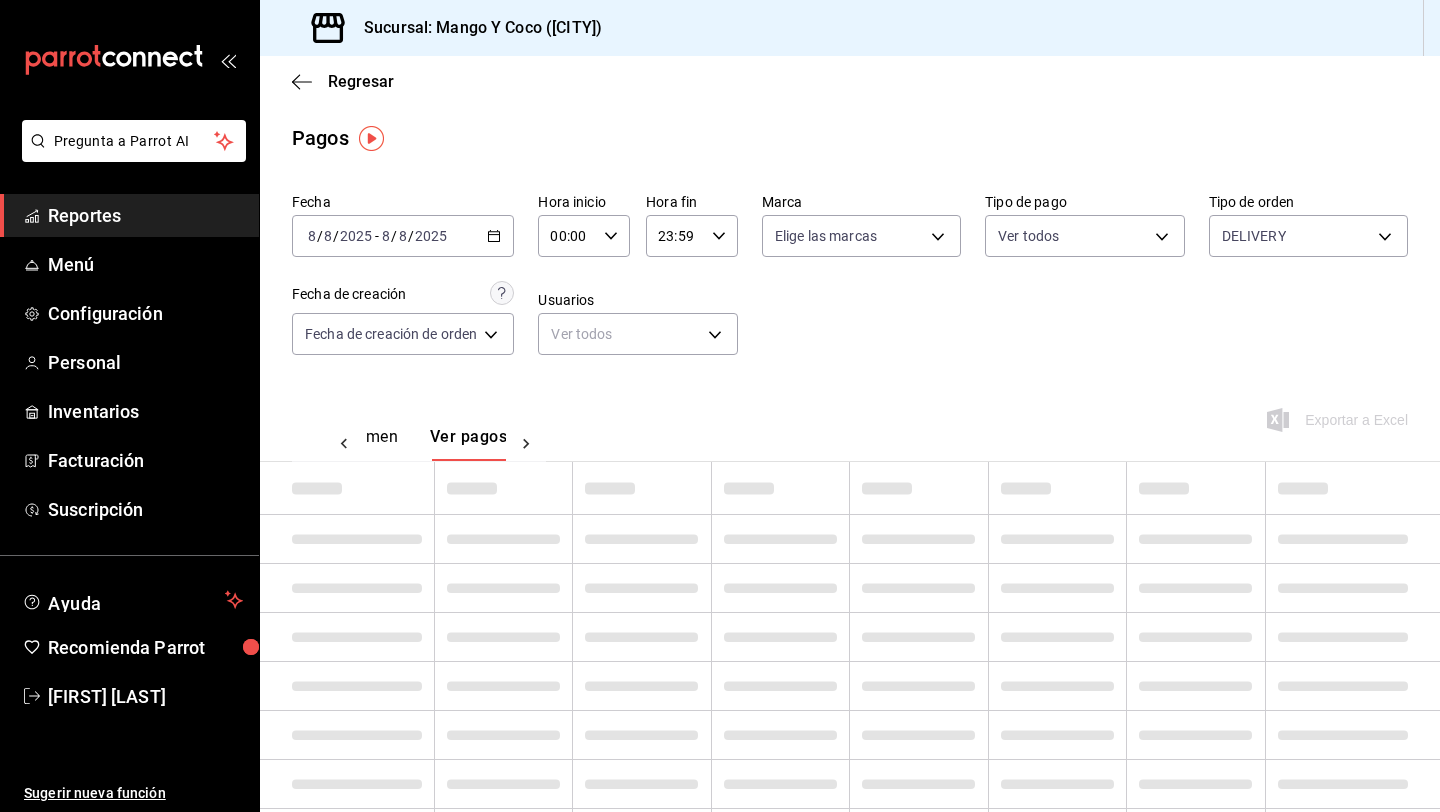 scroll, scrollTop: 0, scrollLeft: 59, axis: horizontal 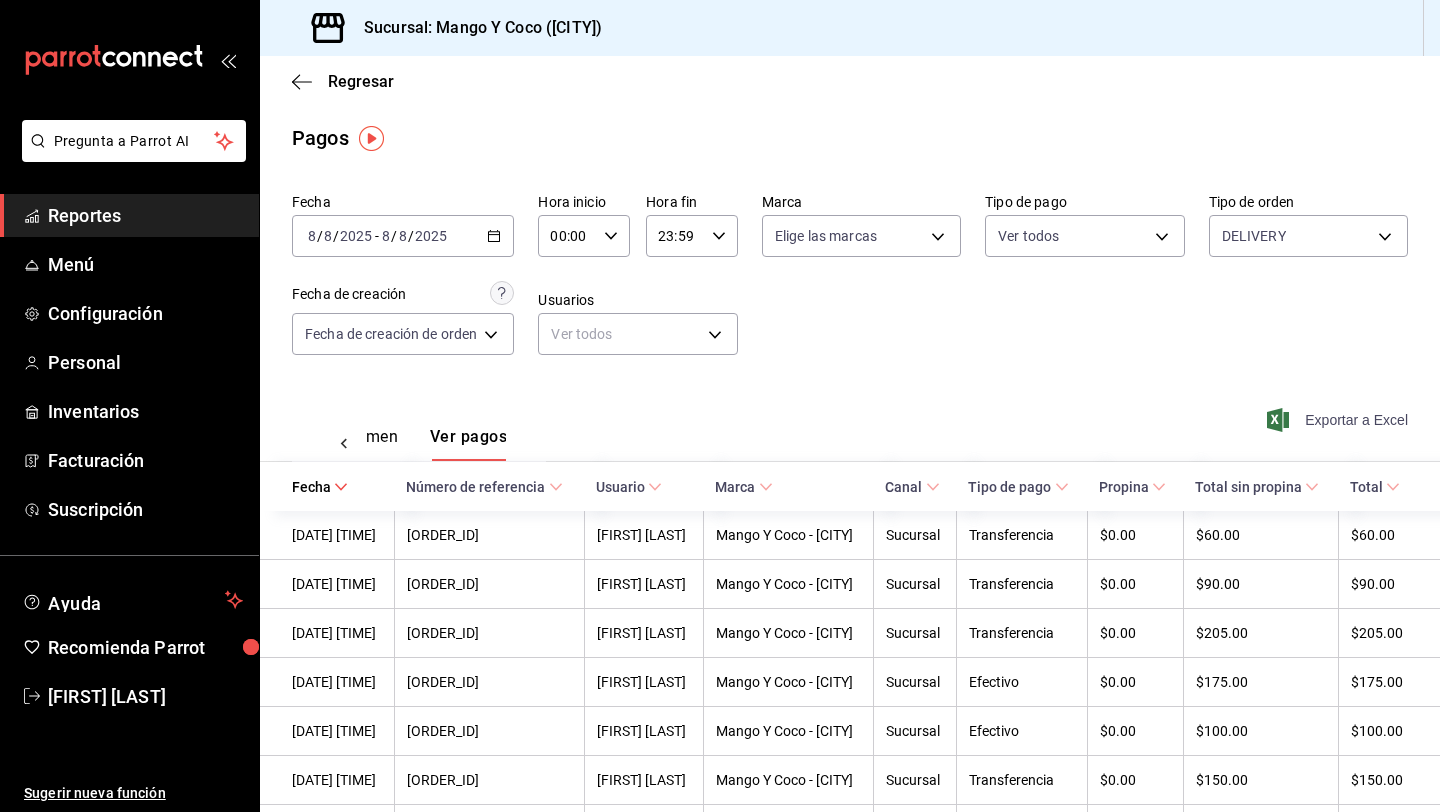 click on "Exportar a Excel" at bounding box center (1339, 420) 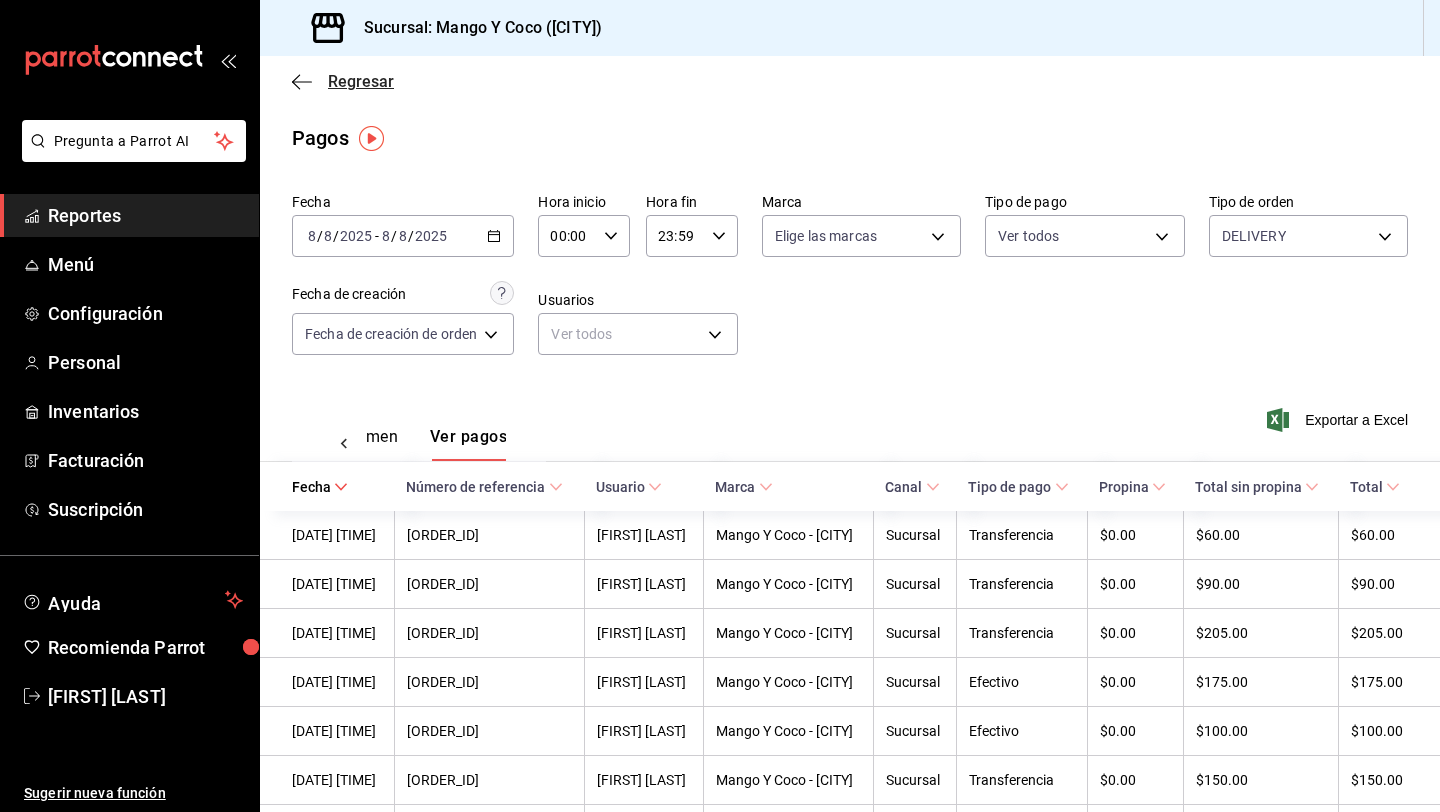 click 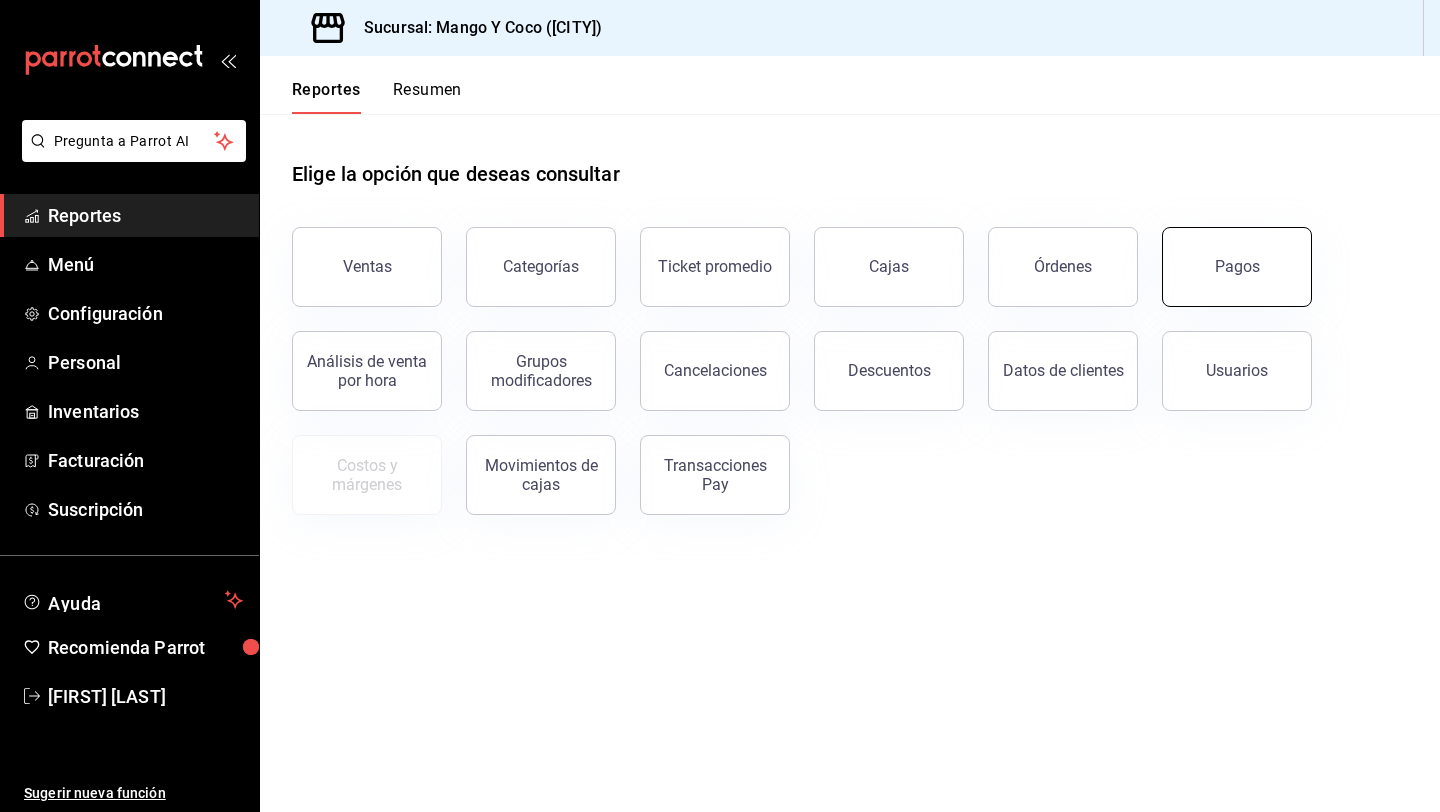 click on "Pagos" at bounding box center [1237, 267] 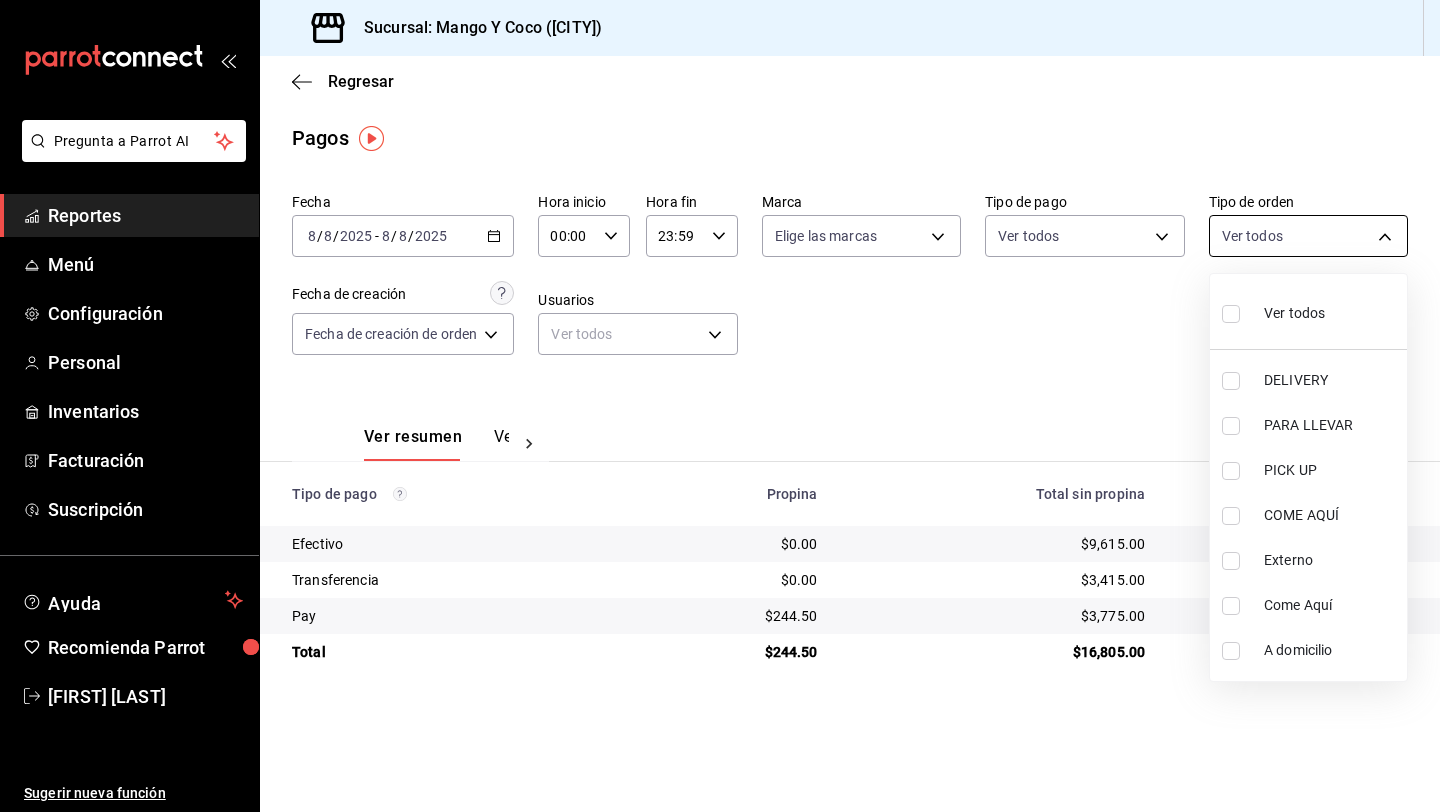 click on "Pregunta a Parrot AI Reportes   Menú   Configuración   Personal   Inventarios   Facturación   Suscripción   Ayuda Recomienda Parrot   [FIRST] [LAST]   Sugerir nueva función   GANA 1 MES GRATIS EN TU SUSCRIPCIÓN AQUÍ Ver video tutorial Ir a video Visitar centro de ayuda ([PHONE]) ([PHONE])" at bounding box center [720, 406] 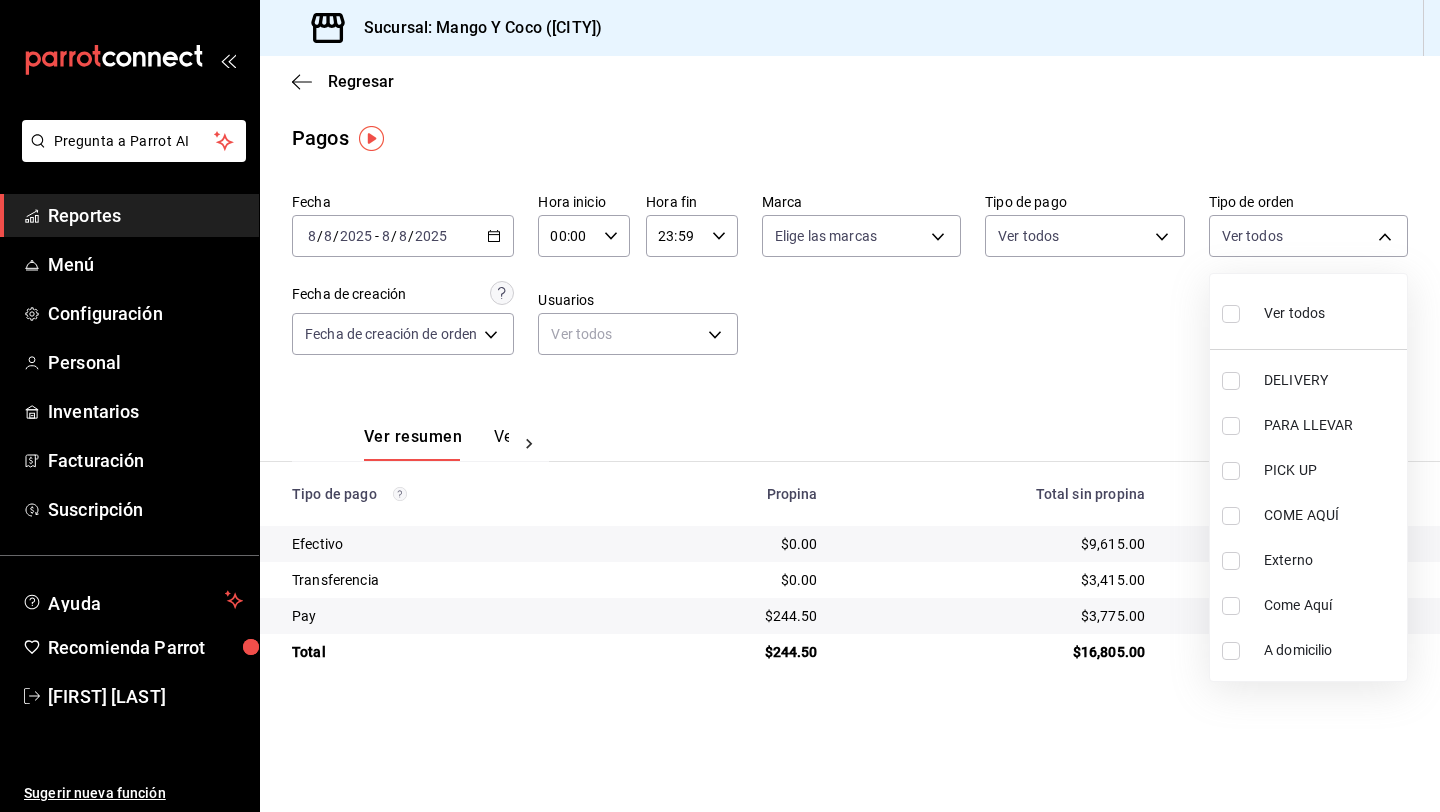 click at bounding box center (1231, 381) 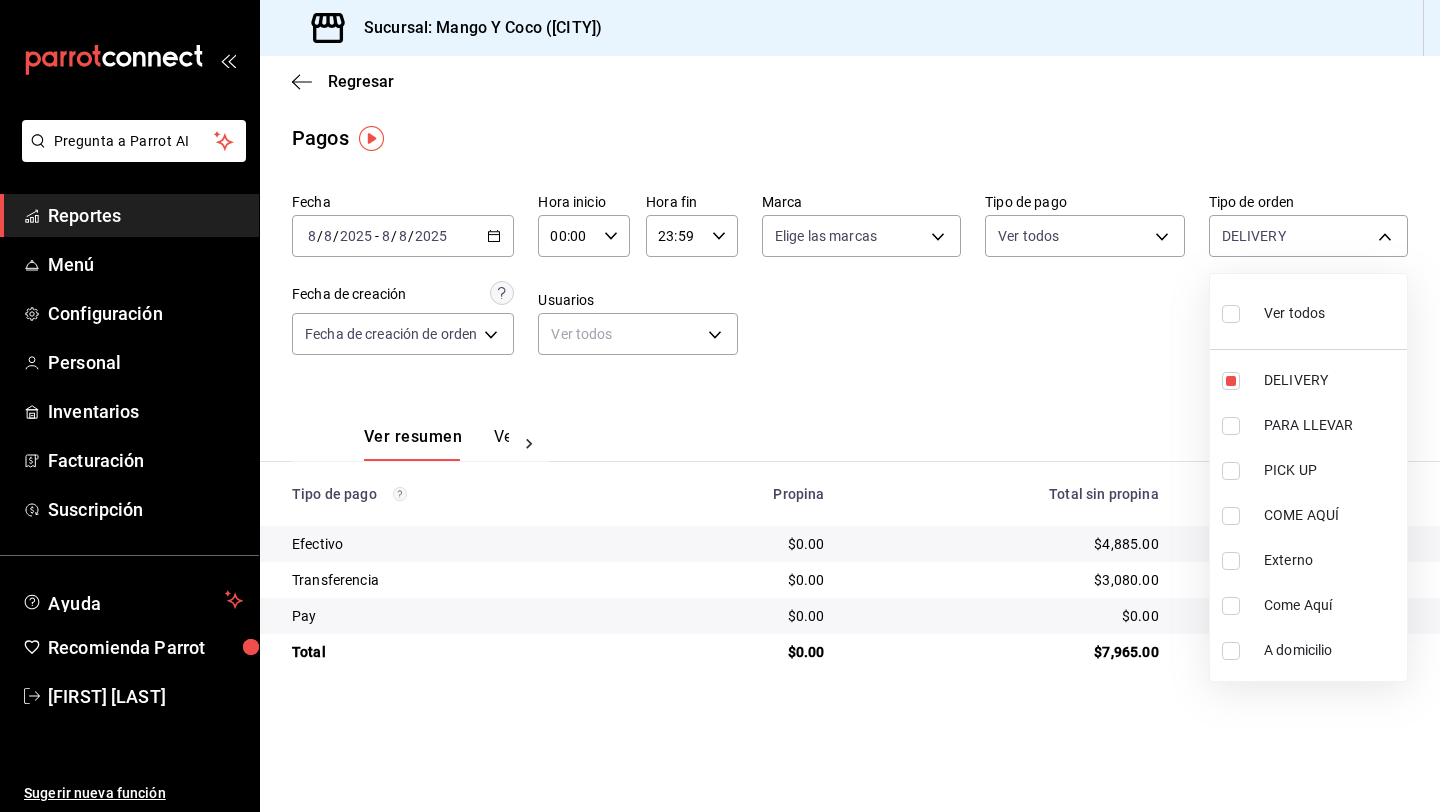 click at bounding box center (720, 406) 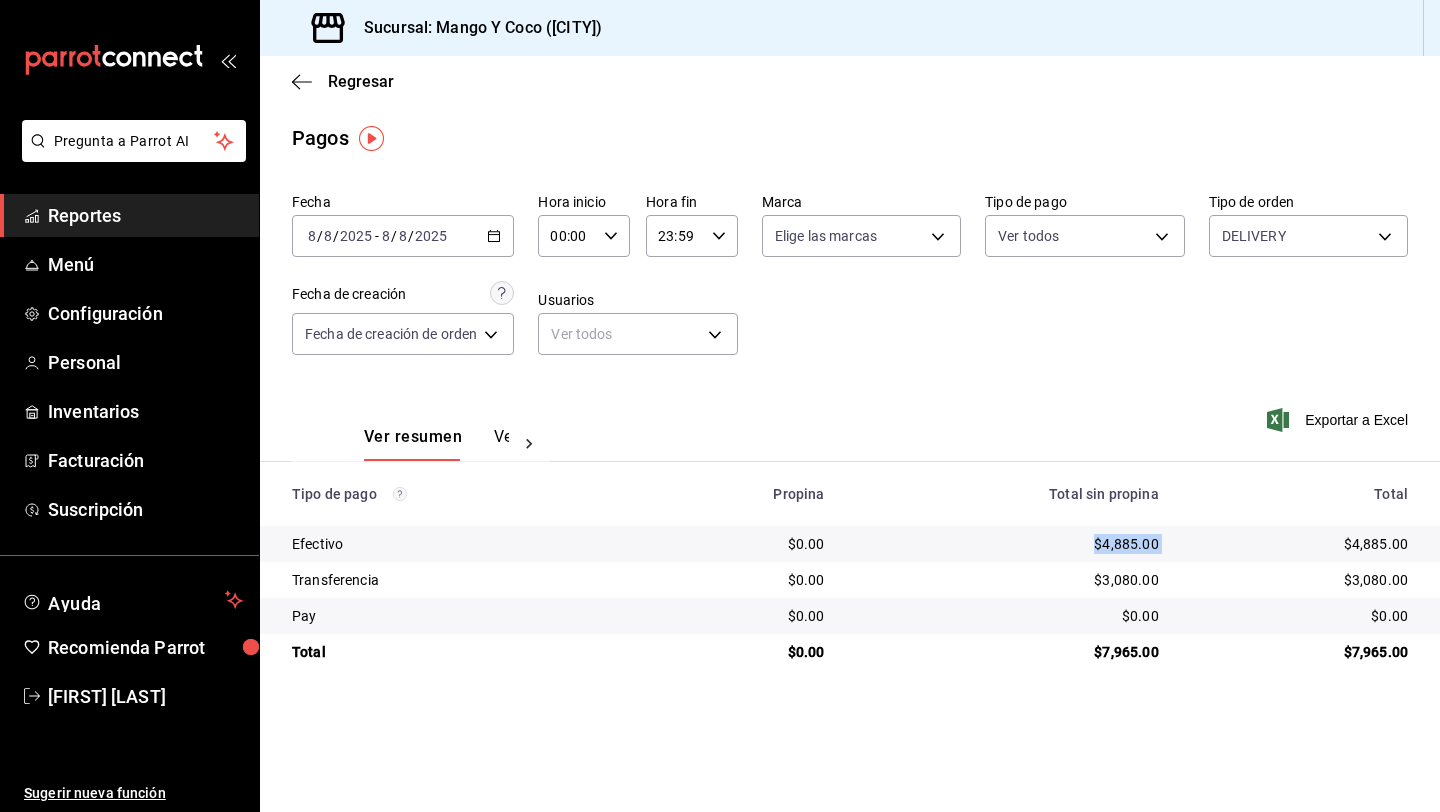 drag, startPoint x: 1084, startPoint y: 543, endPoint x: 1180, endPoint y: 547, distance: 96.0833 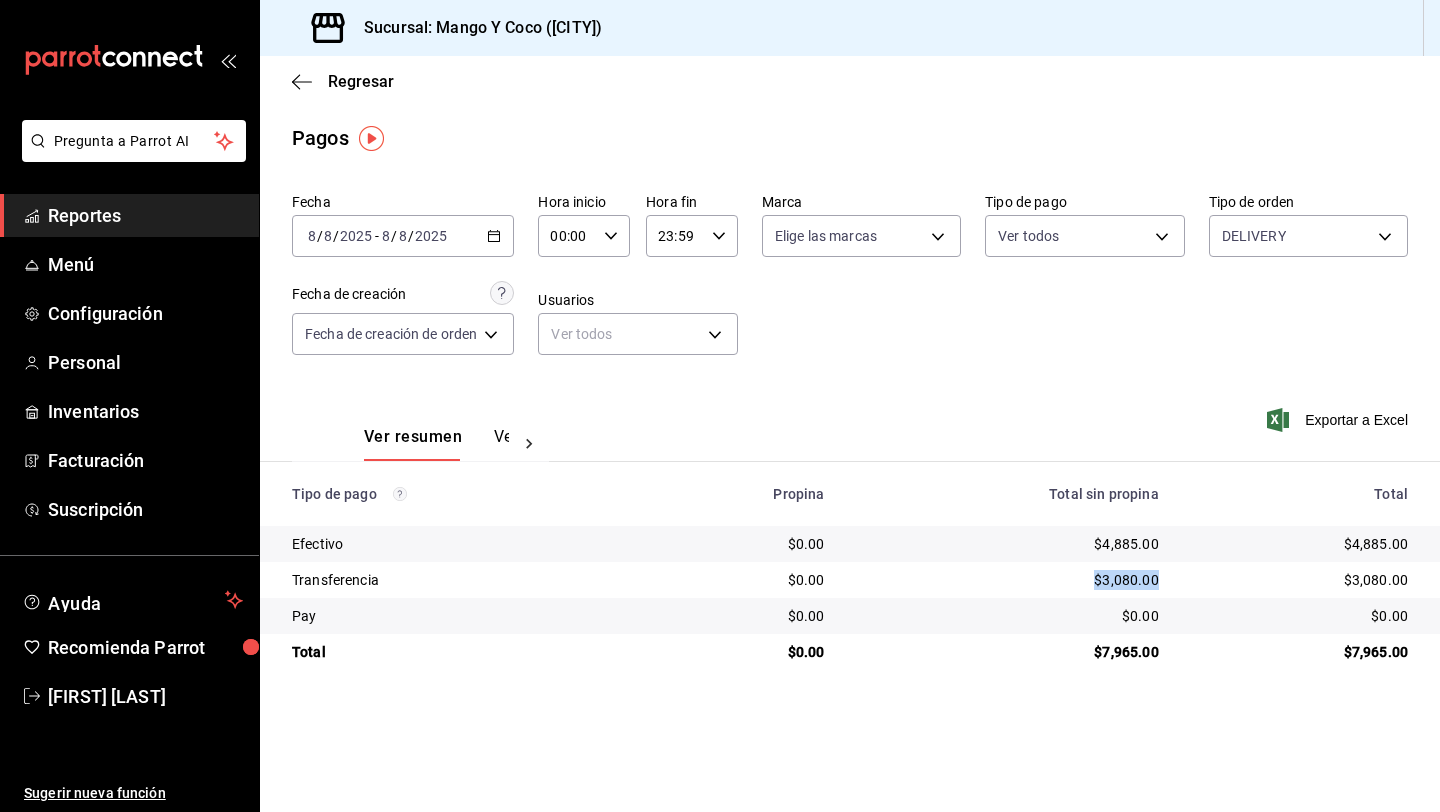 drag, startPoint x: 1154, startPoint y: 580, endPoint x: 1078, endPoint y: 579, distance: 76.00658 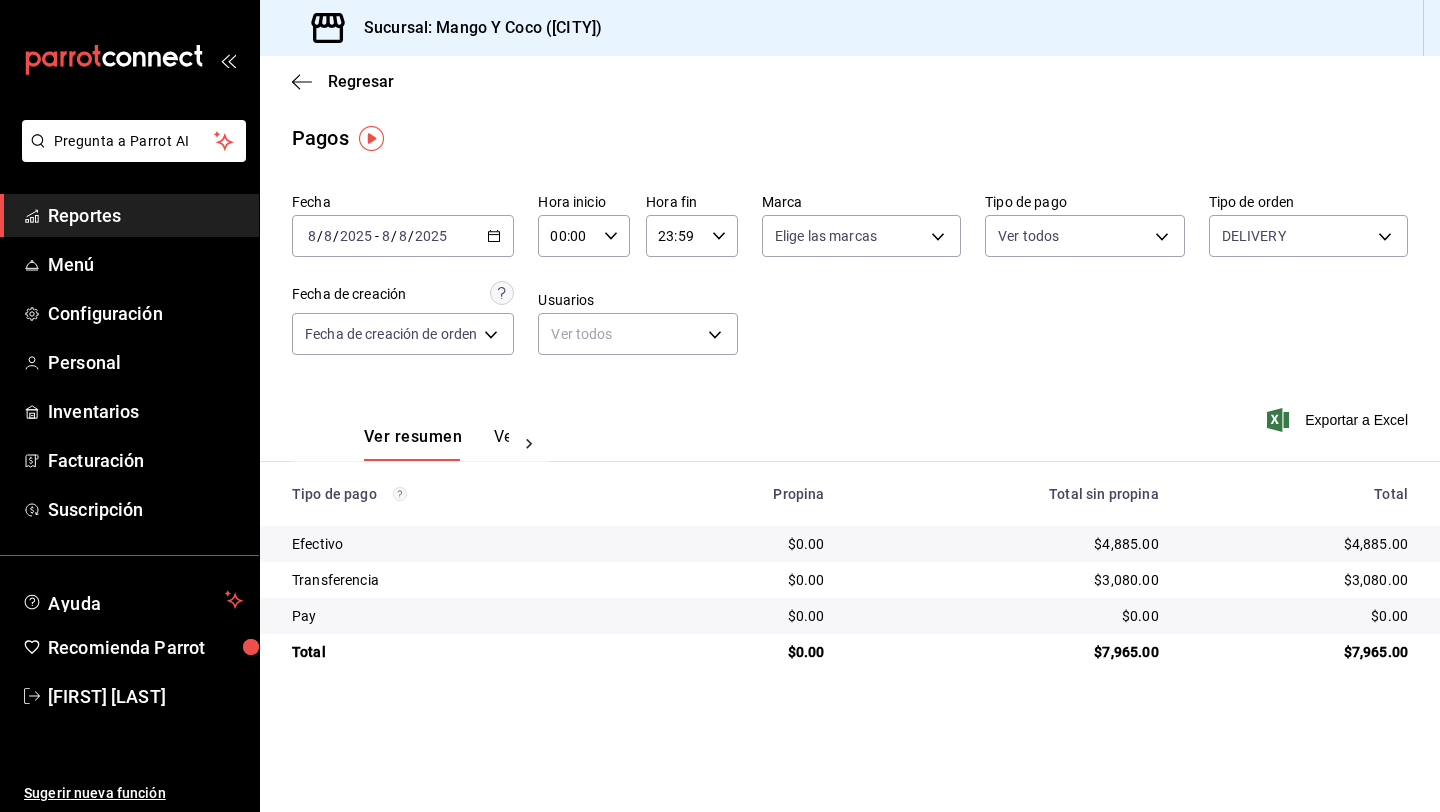 click on "$4,885.00" at bounding box center (1007, 544) 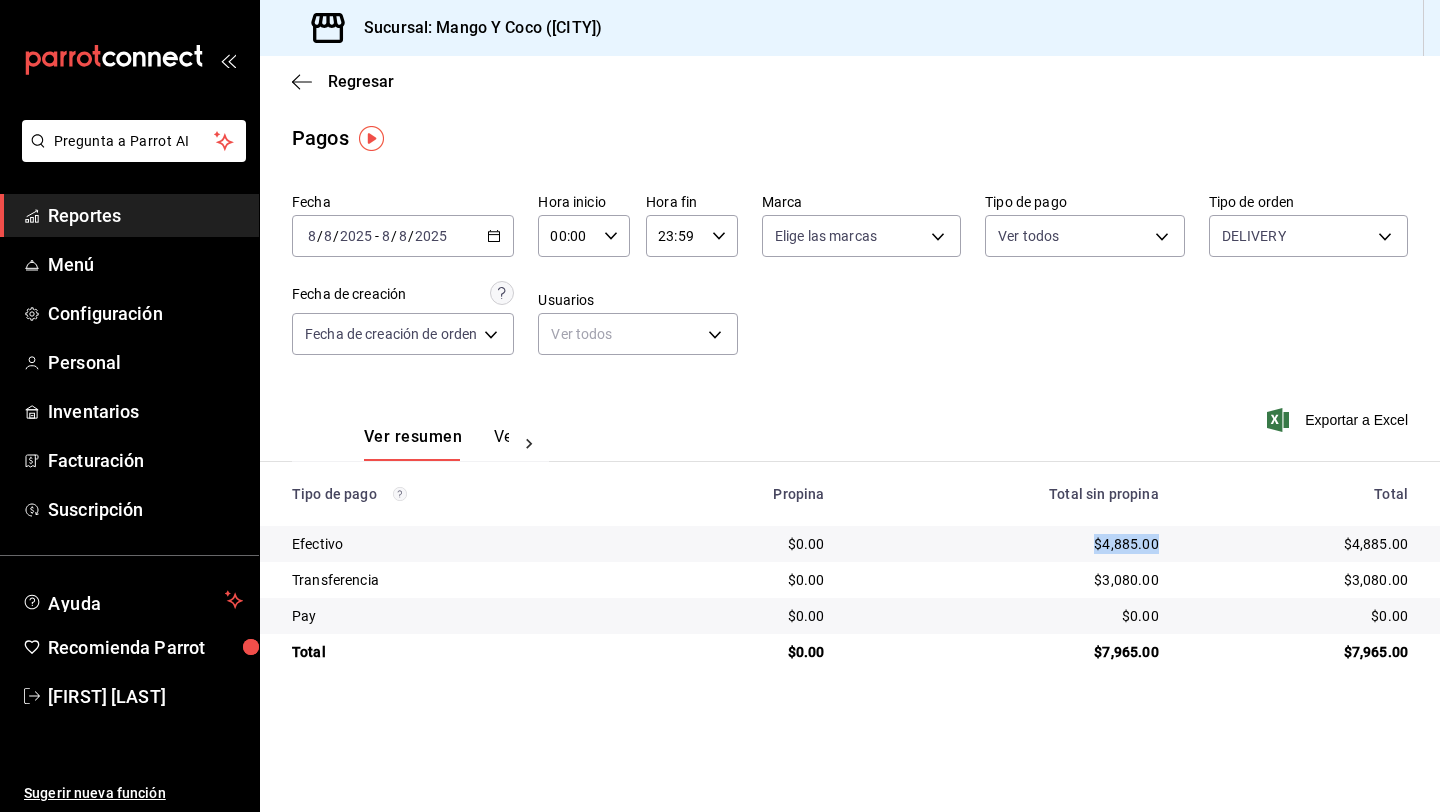 drag, startPoint x: 1160, startPoint y: 543, endPoint x: 1055, endPoint y: 537, distance: 105.17129 